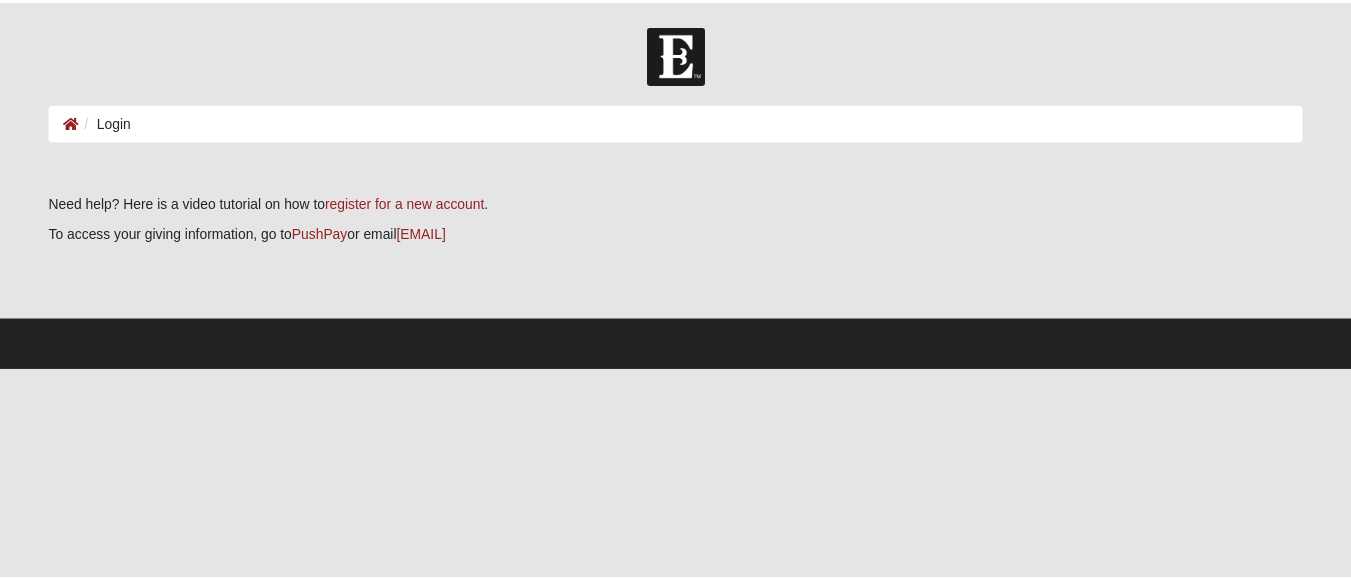 scroll, scrollTop: 0, scrollLeft: 0, axis: both 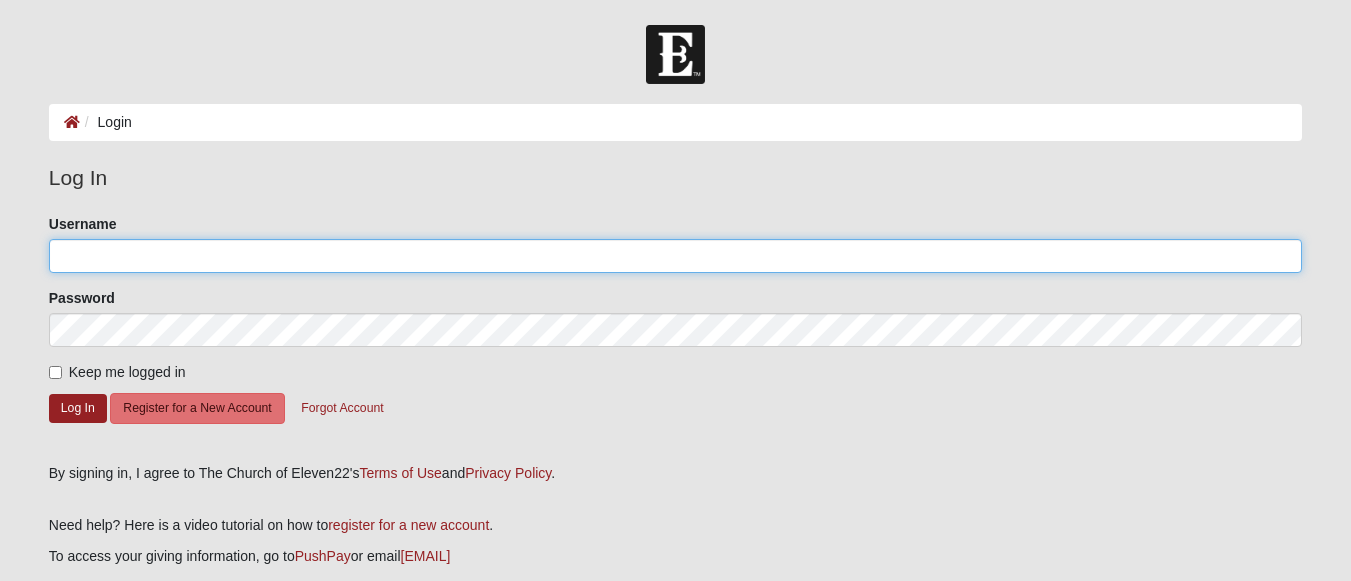 type on "[EMAIL]" 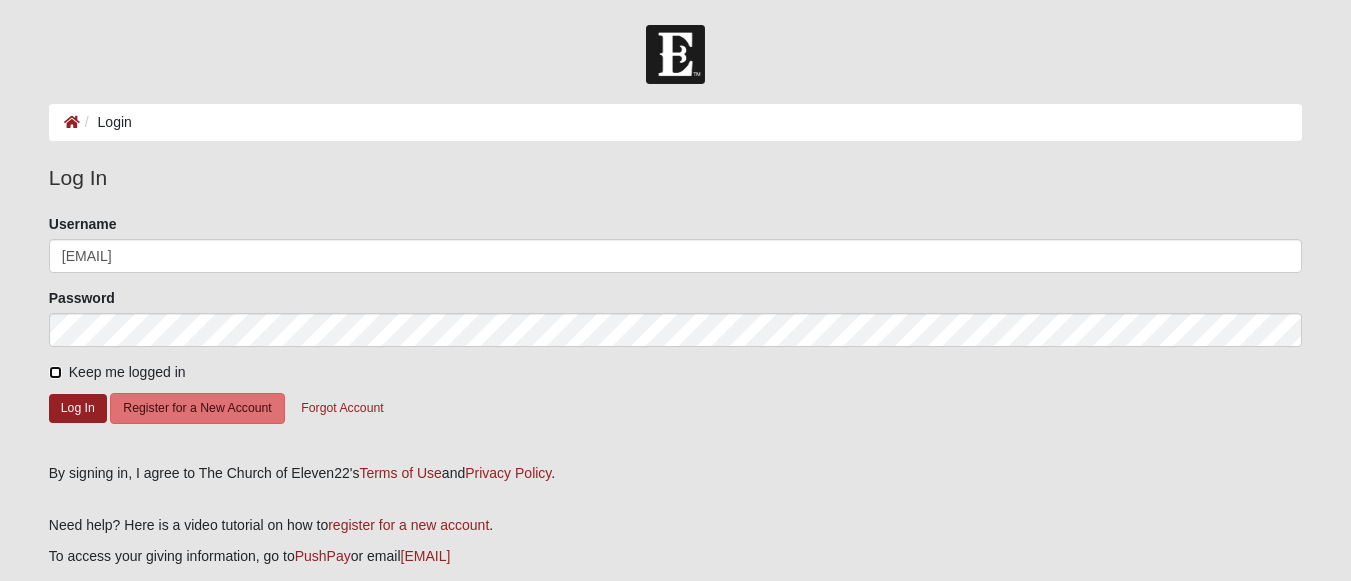 click on "Keep me logged in" at bounding box center (55, 372) 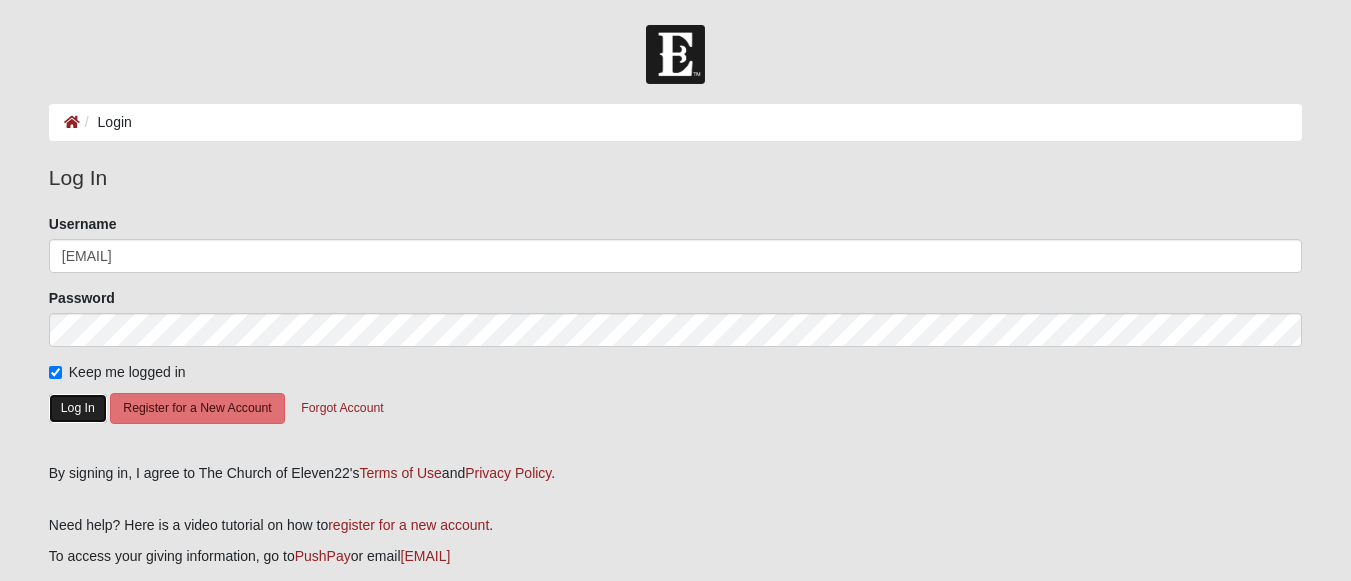 click on "Log In" 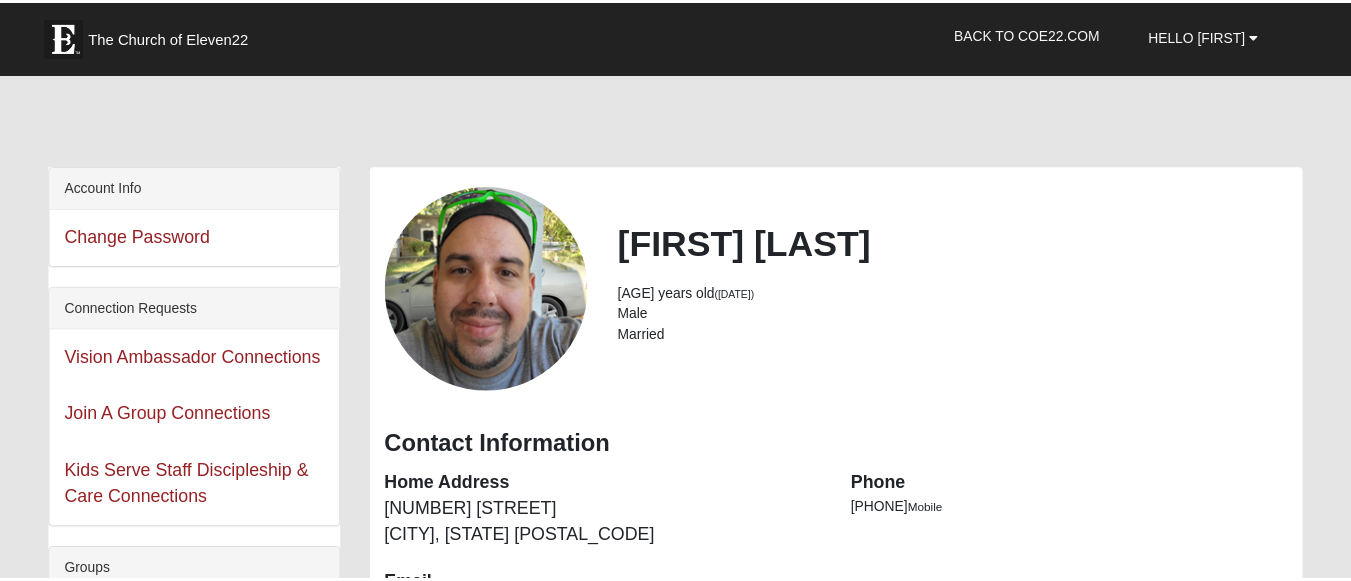 scroll, scrollTop: 0, scrollLeft: 0, axis: both 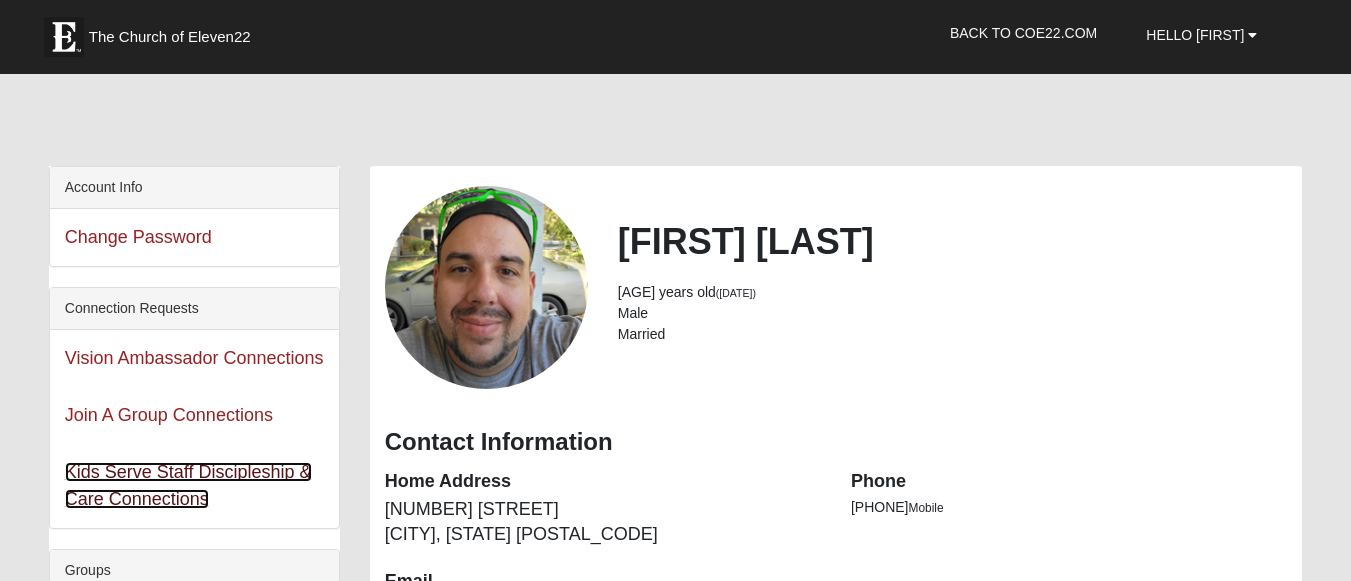 click on "Kids Serve Staff Discipleship & Care Connections" at bounding box center (188, 485) 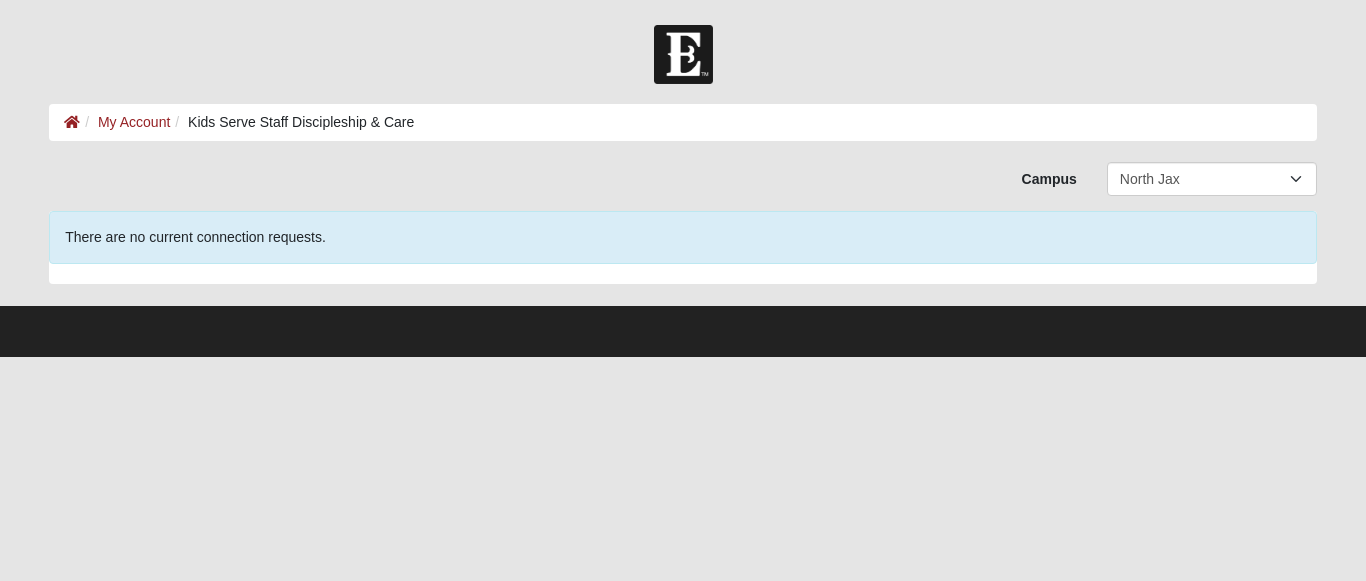 scroll, scrollTop: 0, scrollLeft: 0, axis: both 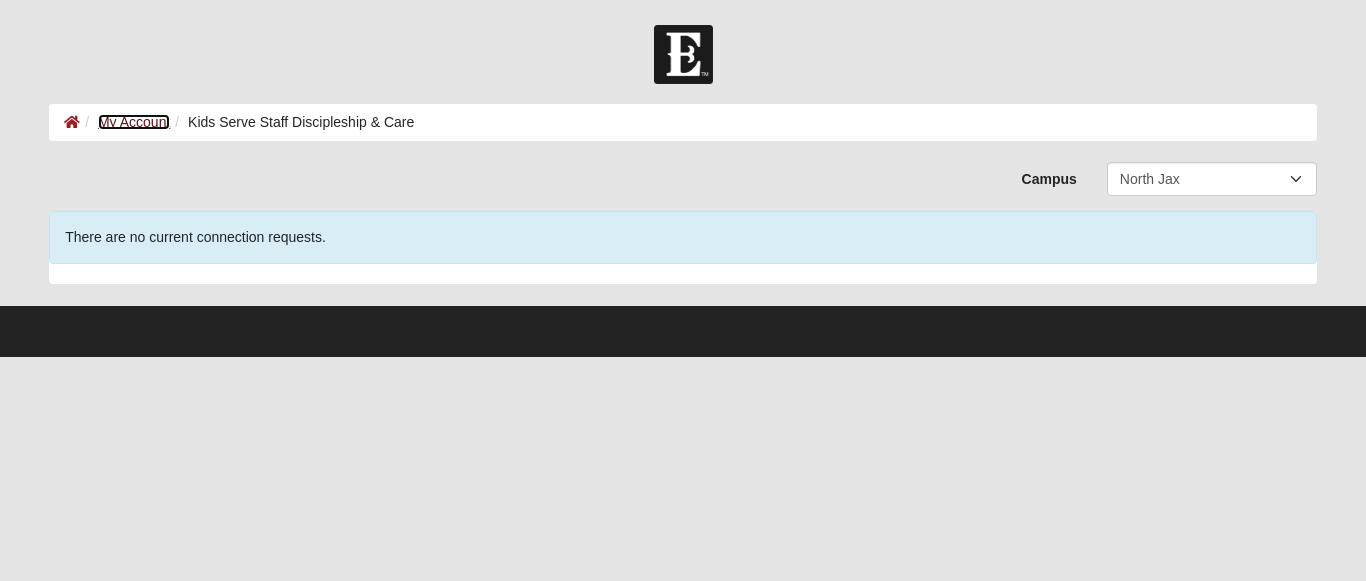 click on "My Account" at bounding box center [134, 122] 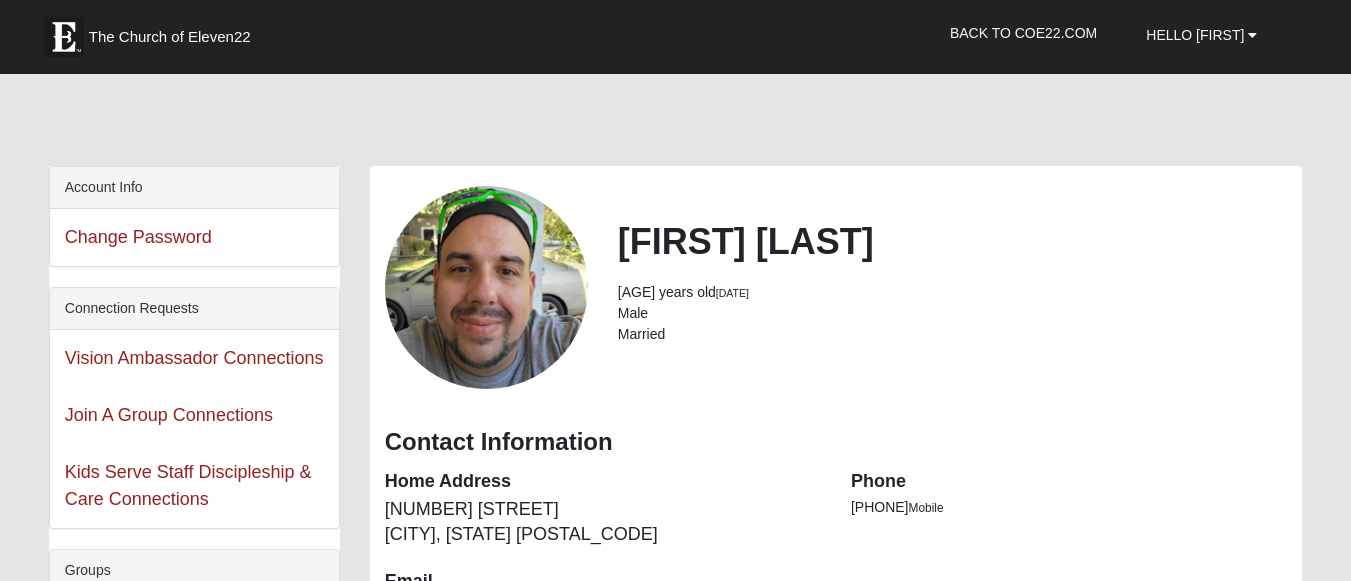 scroll, scrollTop: 0, scrollLeft: 0, axis: both 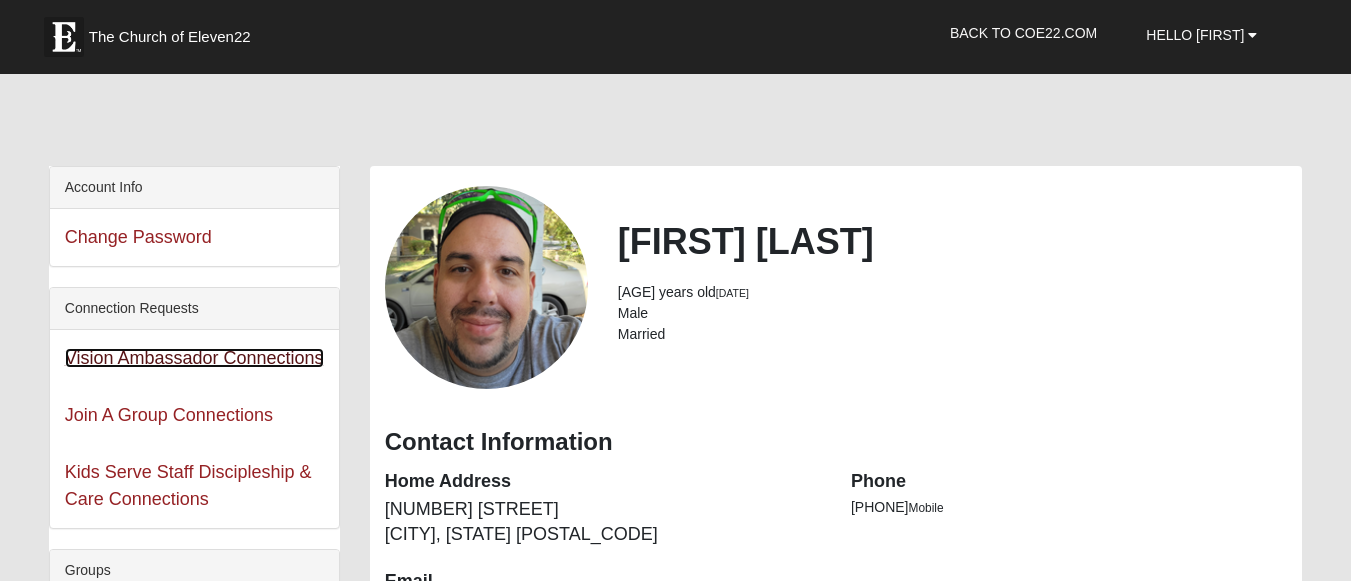 click on "Vision Ambassador Connections" at bounding box center [194, 358] 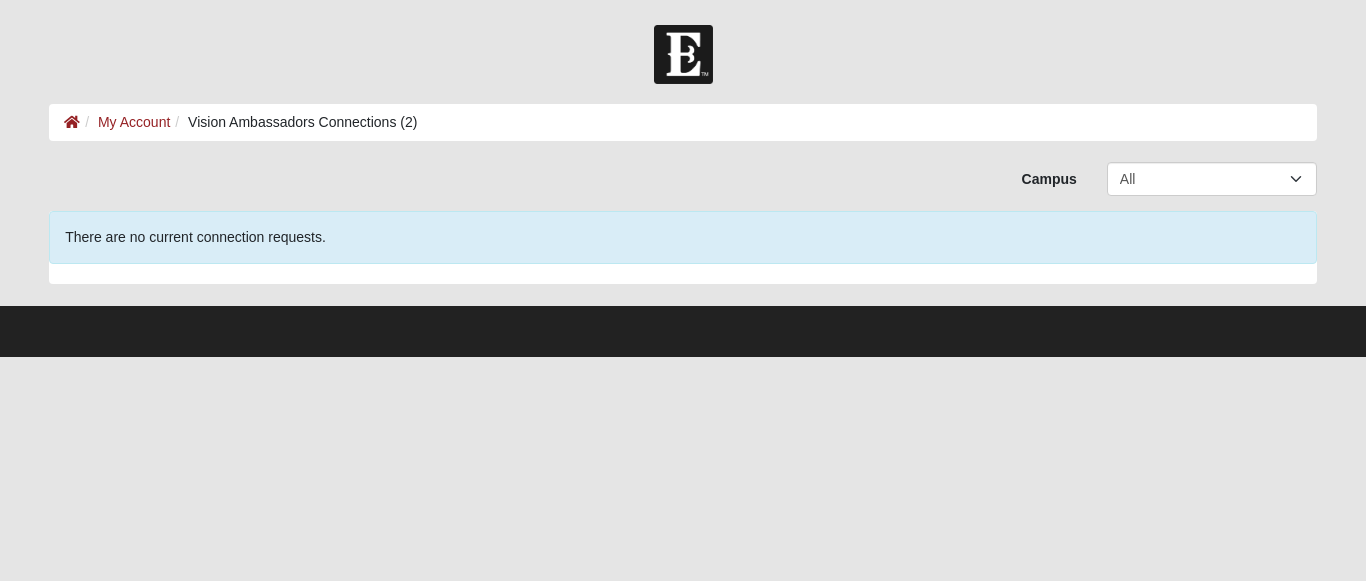 scroll, scrollTop: 0, scrollLeft: 0, axis: both 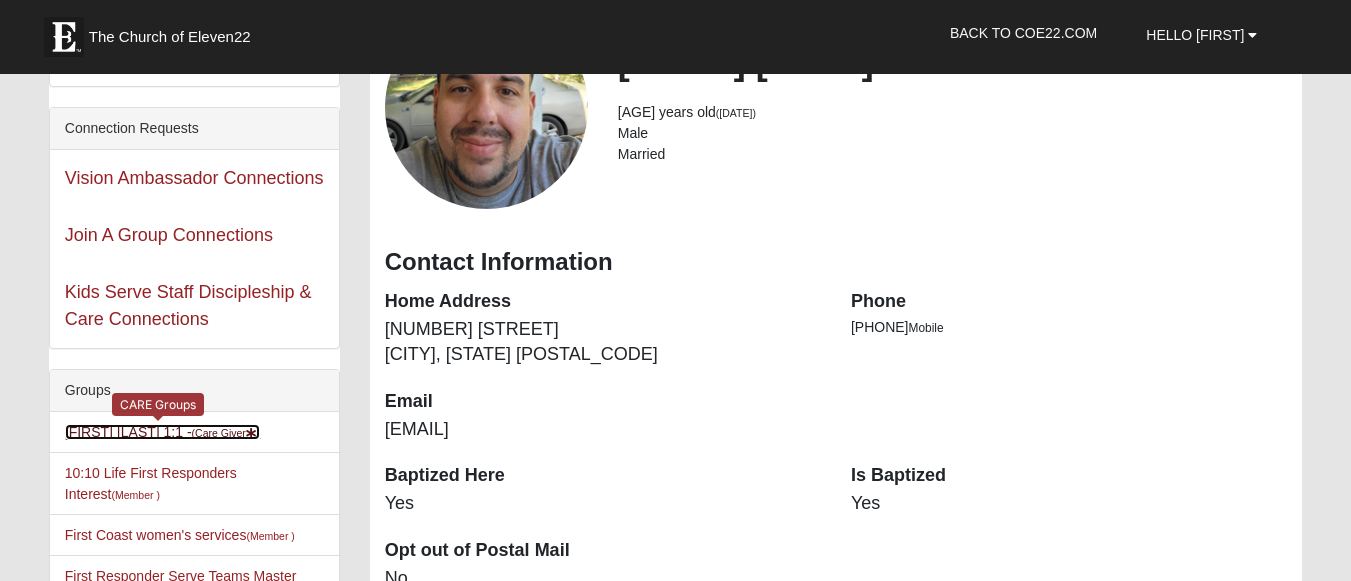 click on "(Care Giver
)" at bounding box center (226, 433) 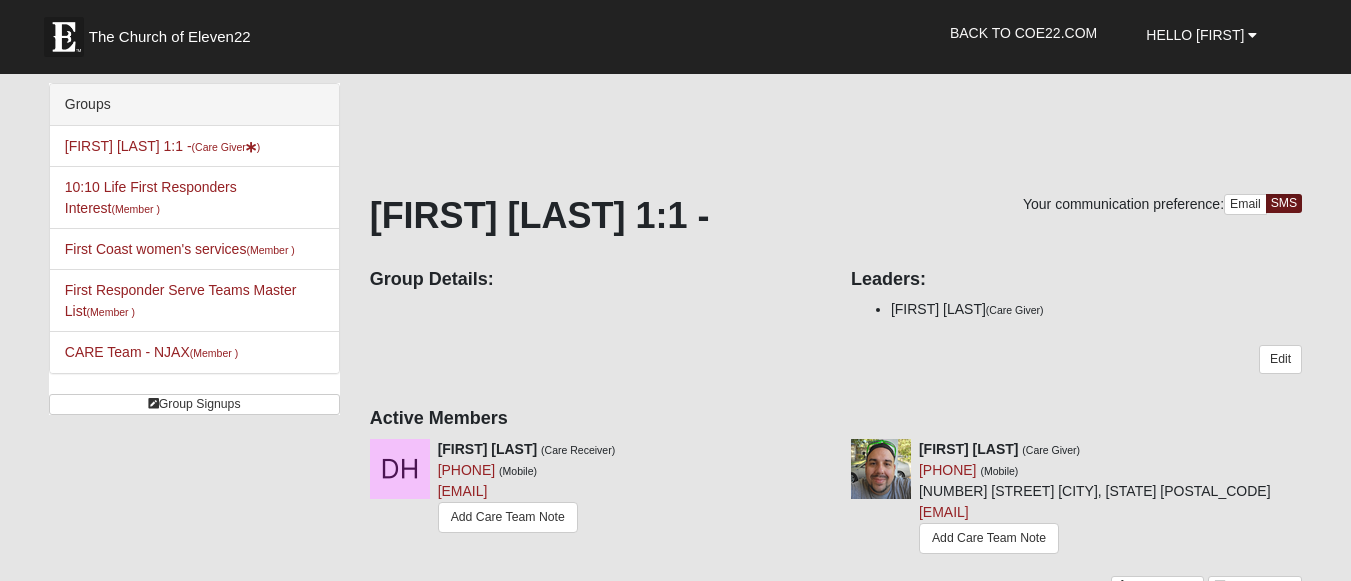scroll, scrollTop: 0, scrollLeft: 0, axis: both 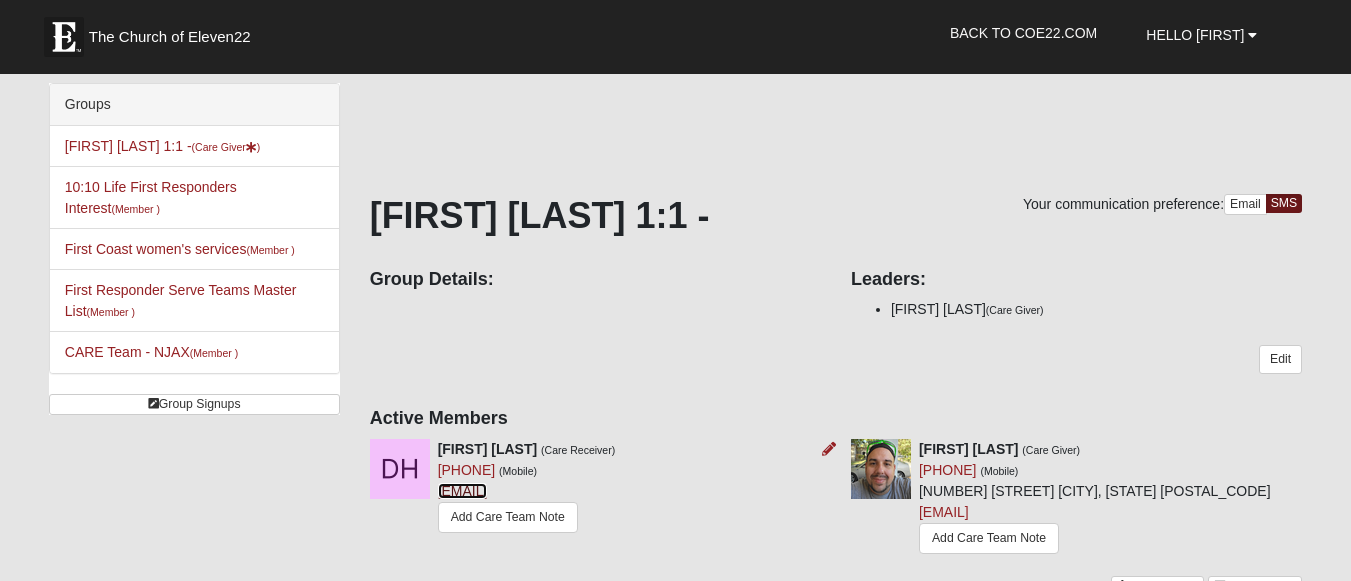 click on "daylinhoward68@gmail.com" at bounding box center [463, 491] 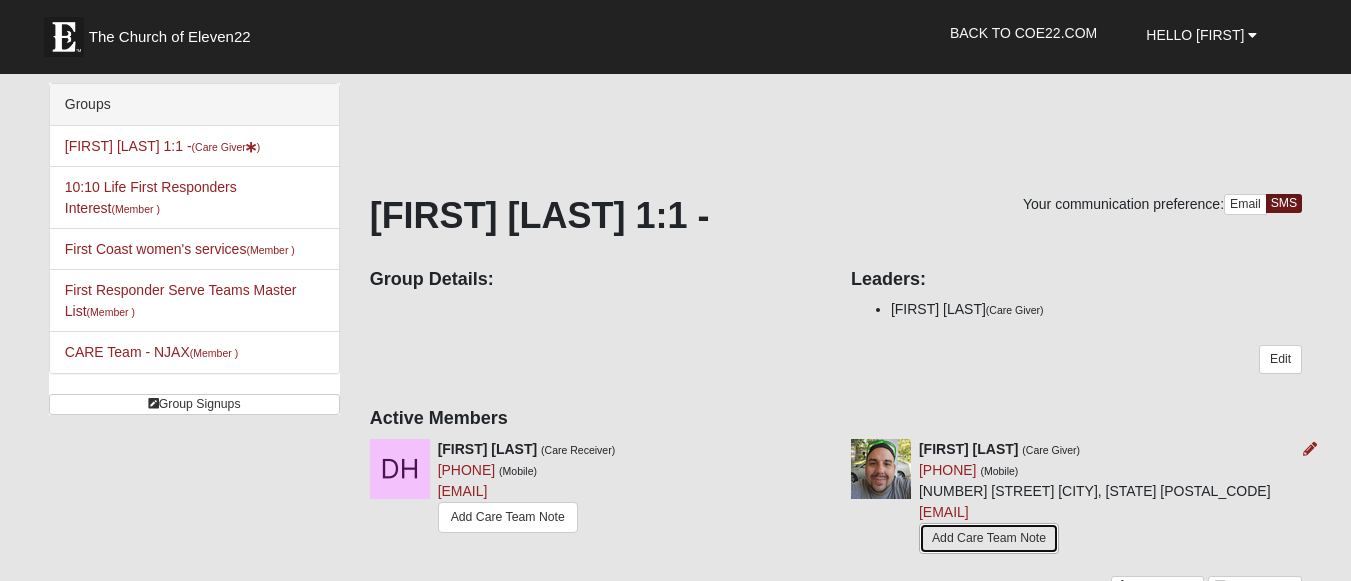 click on "Add Care Team Note" at bounding box center [989, 538] 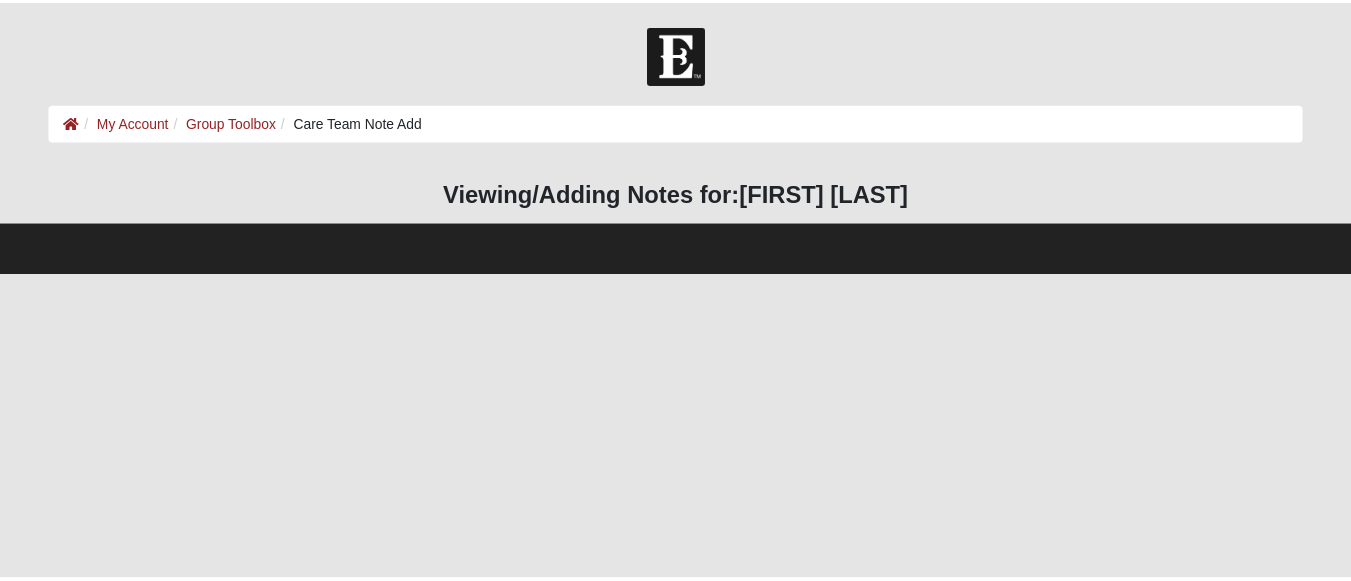 scroll, scrollTop: 0, scrollLeft: 0, axis: both 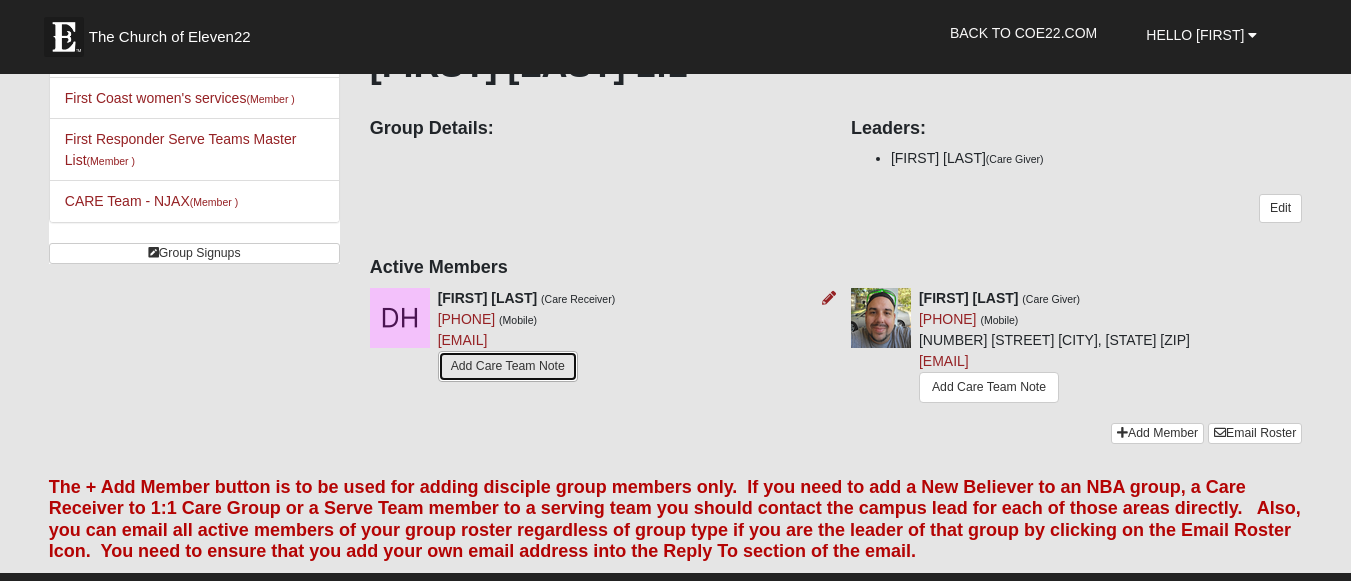 click on "Add Care Team Note" at bounding box center (508, 366) 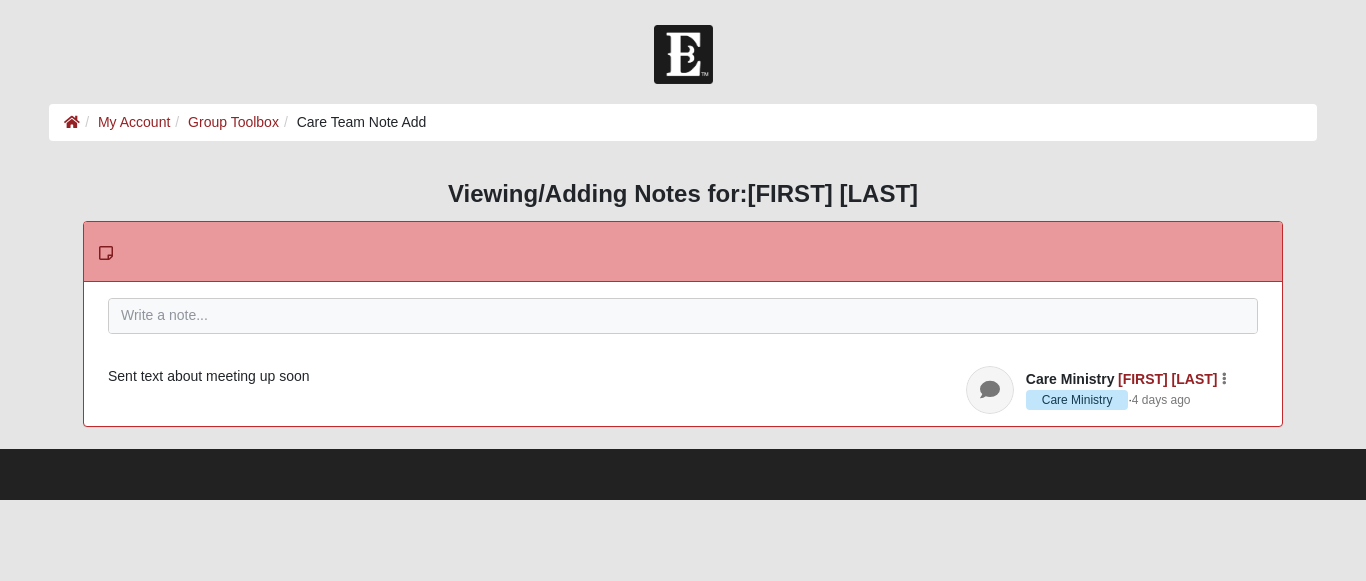scroll, scrollTop: 0, scrollLeft: 0, axis: both 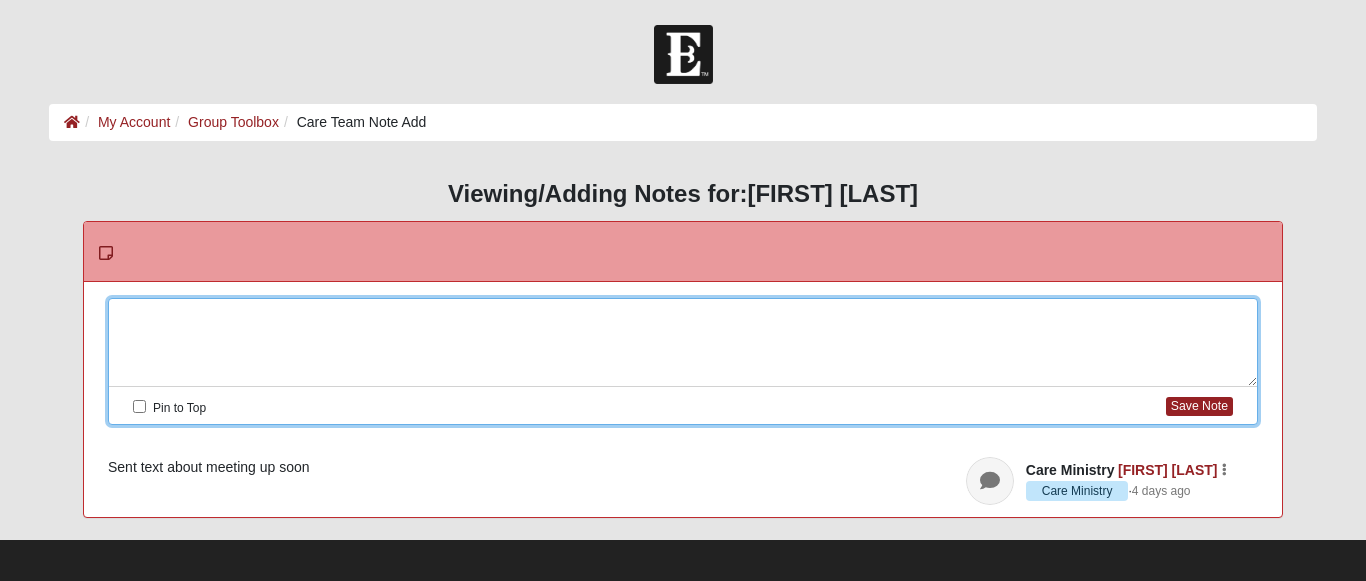 click at bounding box center [683, 343] 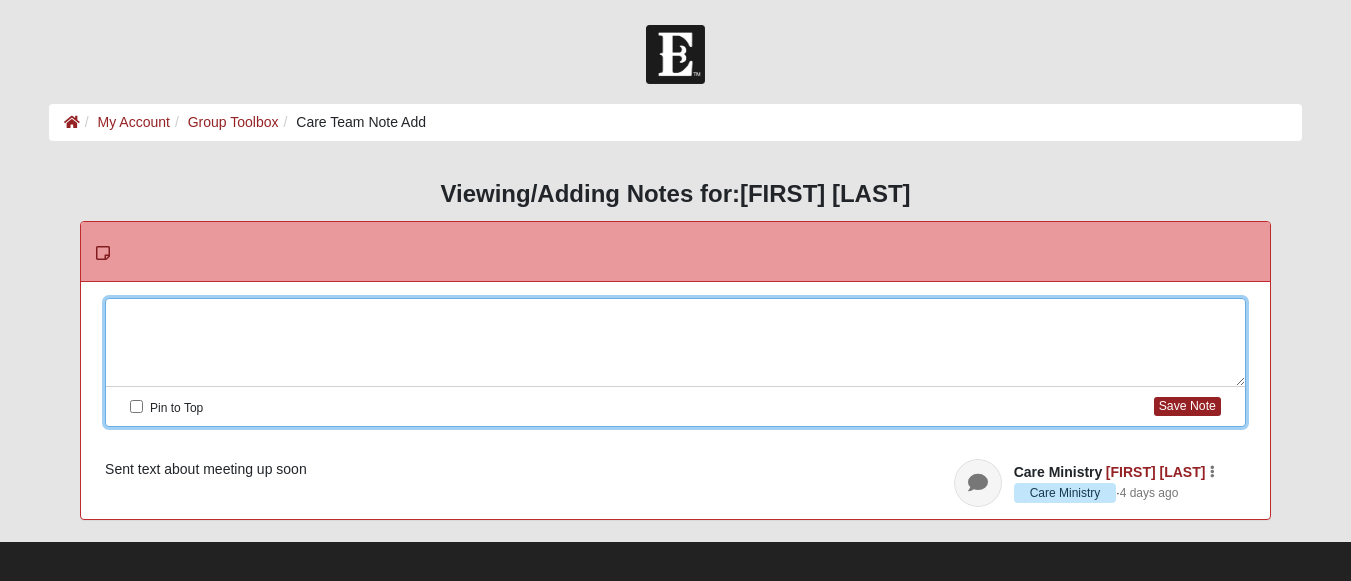 type 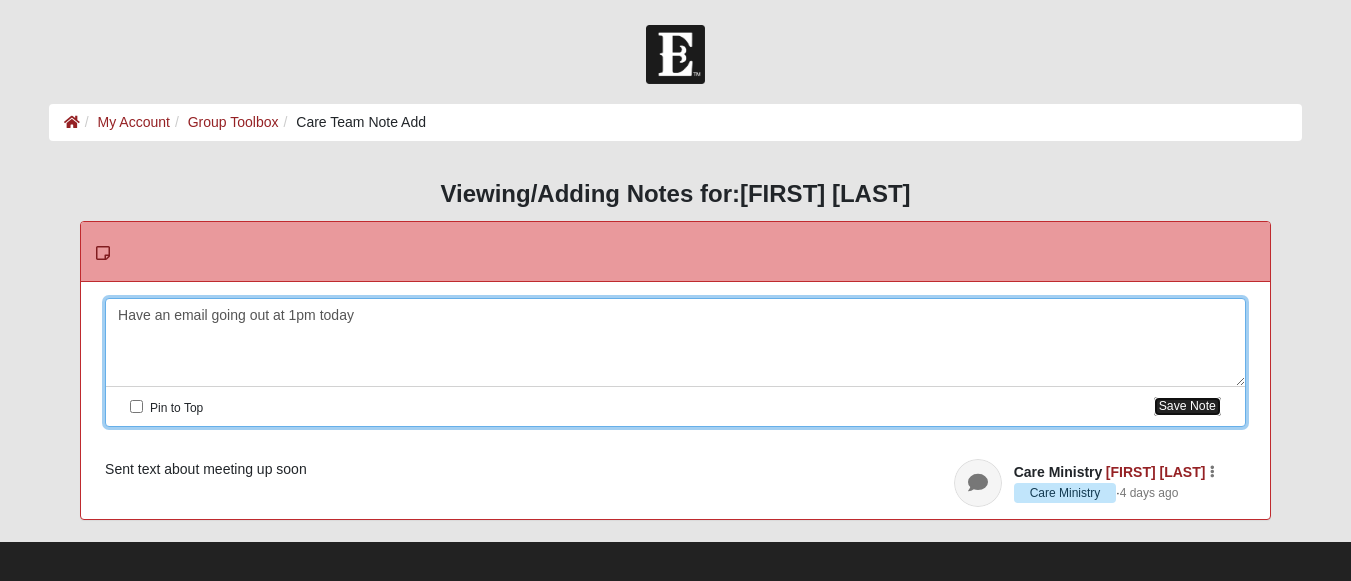 click on "Save Note" at bounding box center [1187, 406] 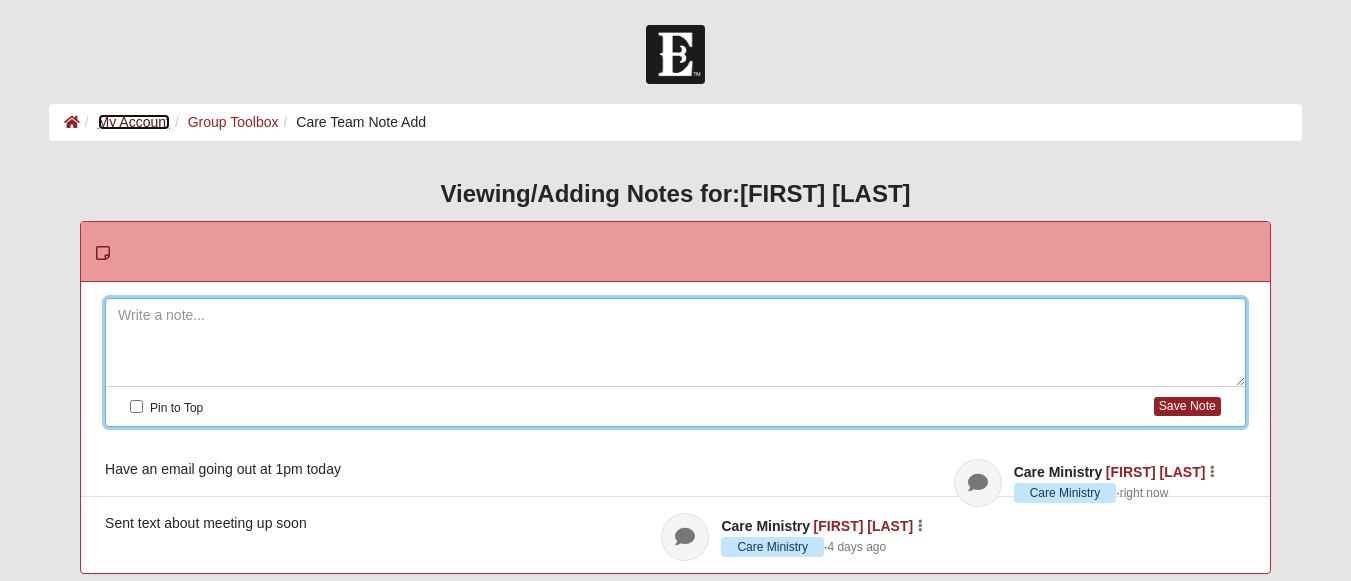 click on "My Account" at bounding box center [134, 122] 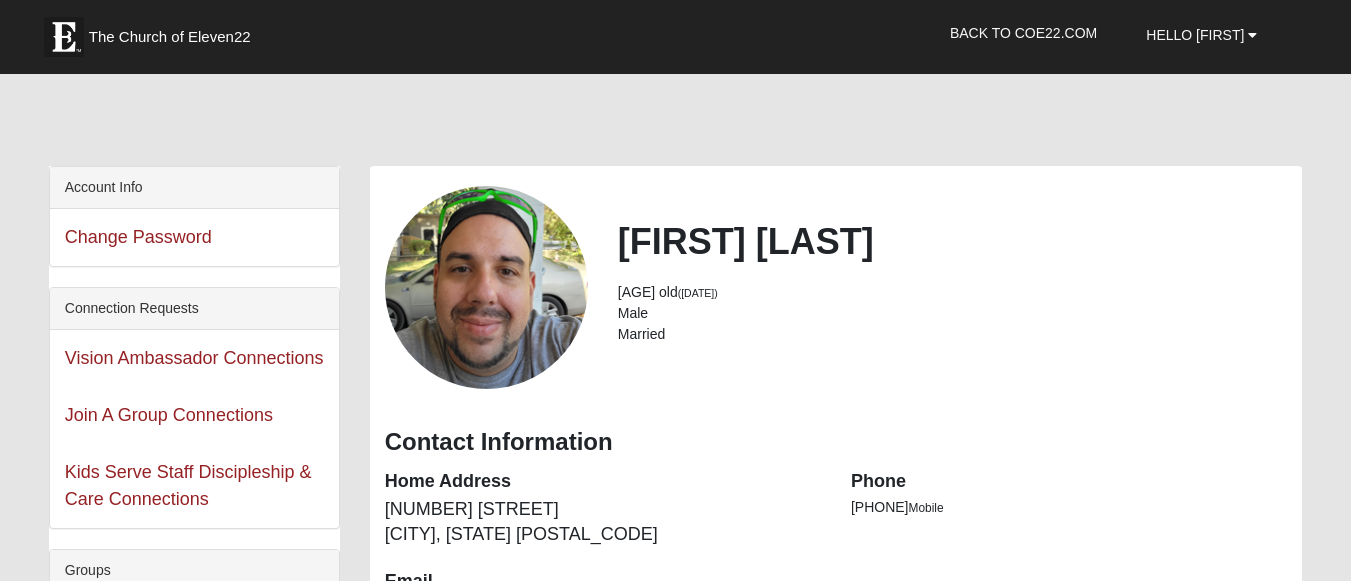scroll, scrollTop: 0, scrollLeft: 0, axis: both 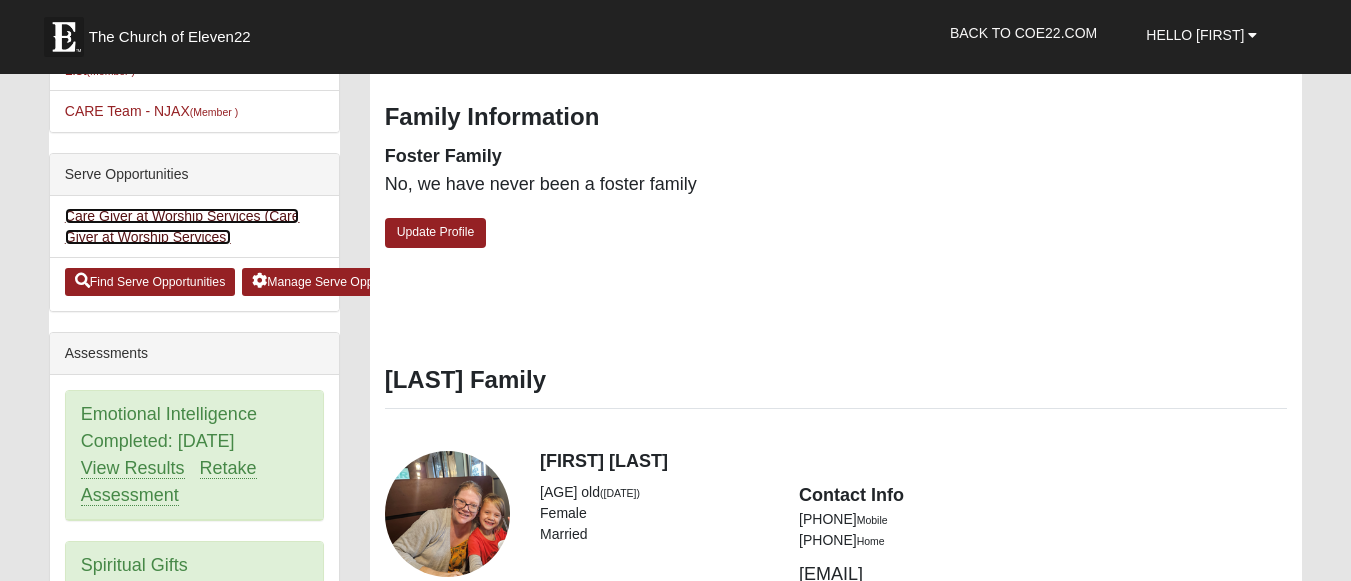 click on "Care Giver at Worship Services (Care Giver at Worship Services)" at bounding box center (182, 226) 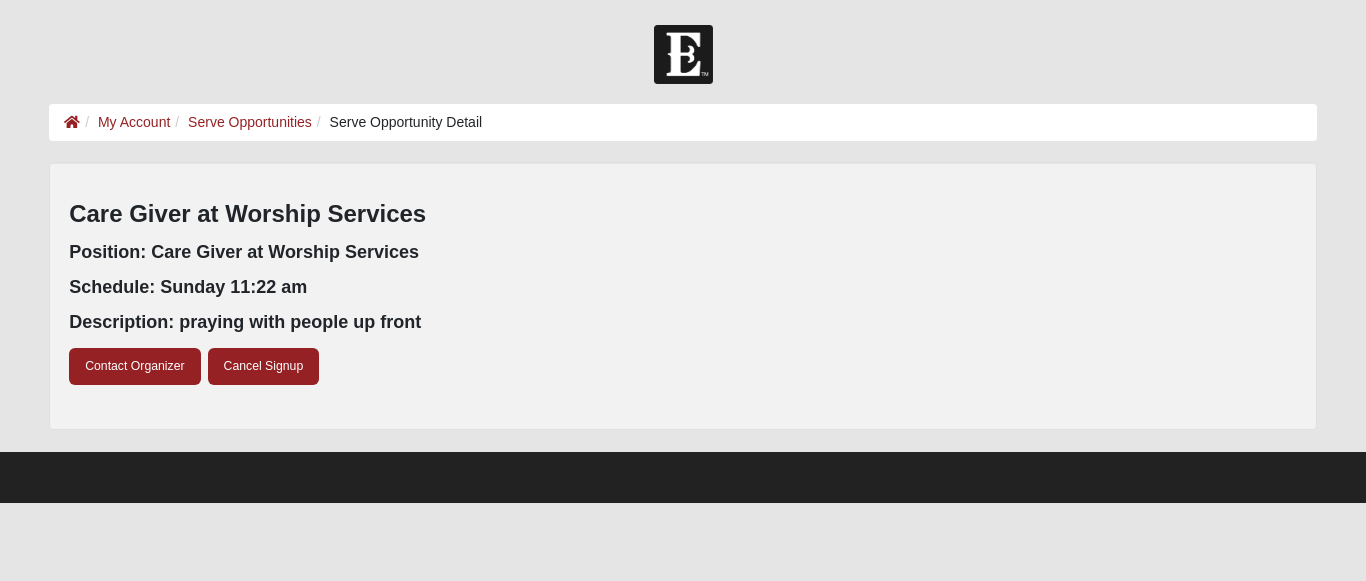 scroll, scrollTop: 0, scrollLeft: 0, axis: both 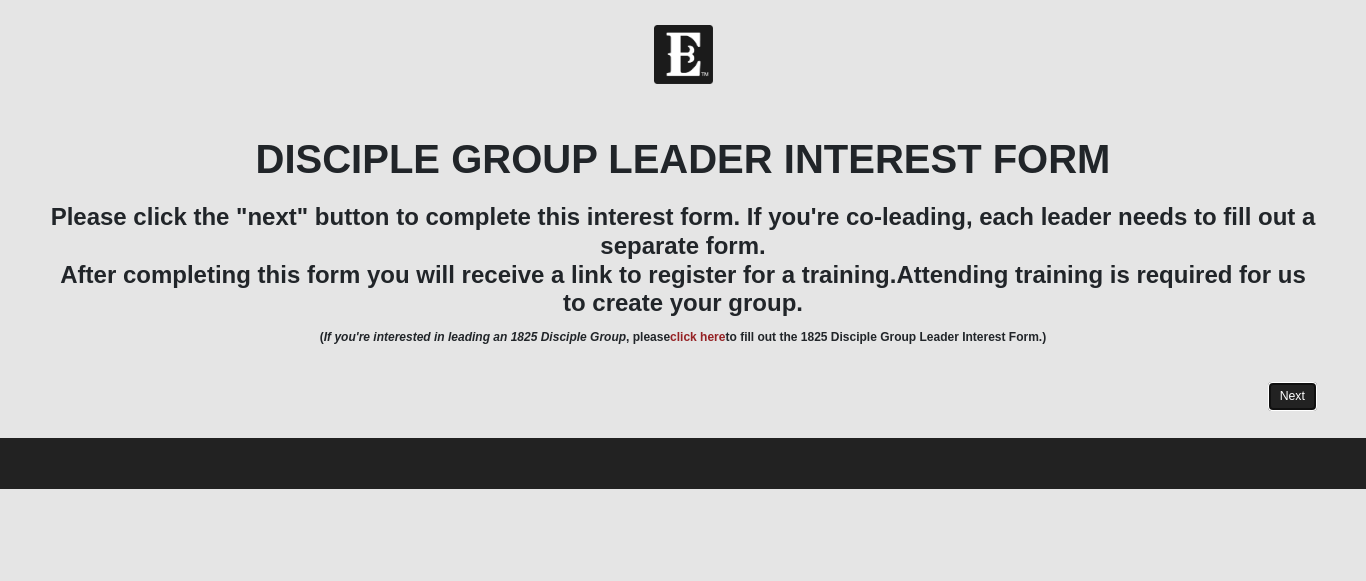 click on "Next" at bounding box center [1292, 396] 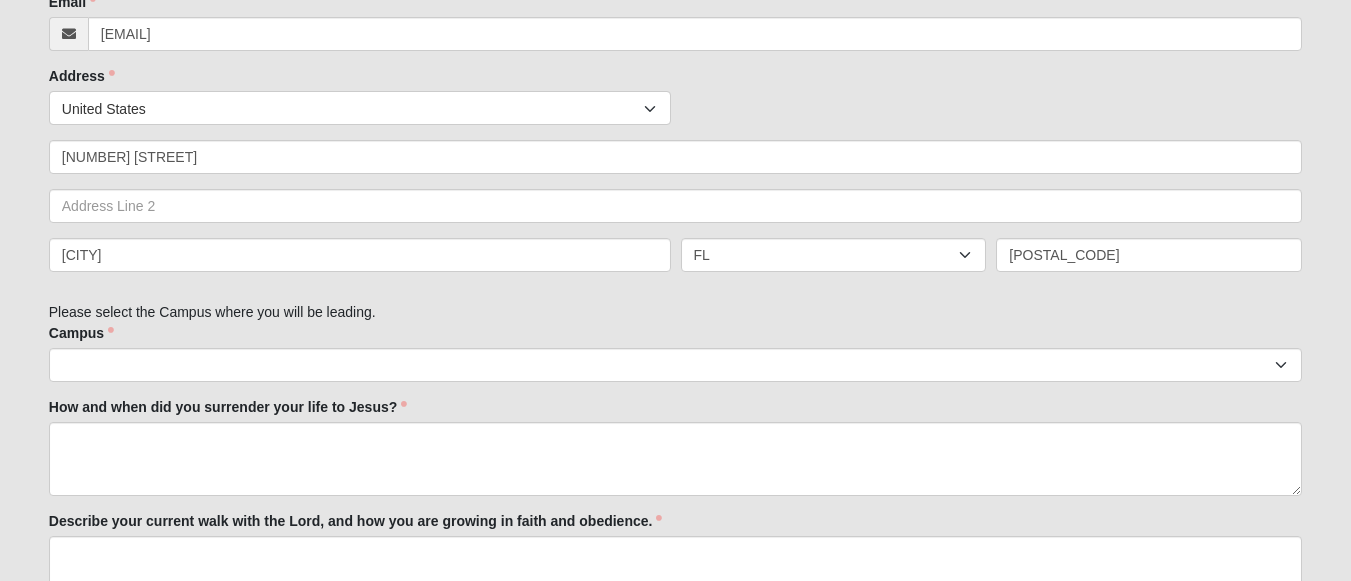 scroll, scrollTop: 714, scrollLeft: 0, axis: vertical 